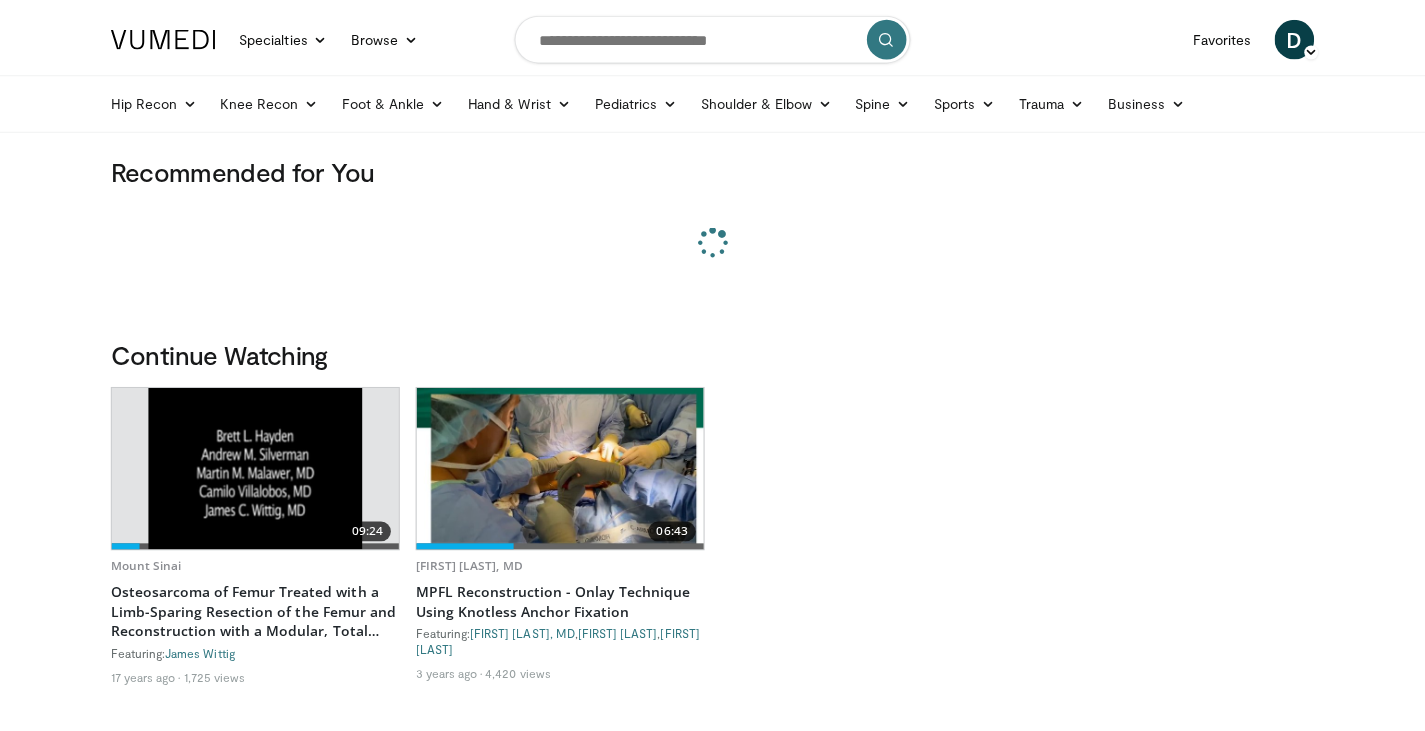 scroll, scrollTop: 0, scrollLeft: 0, axis: both 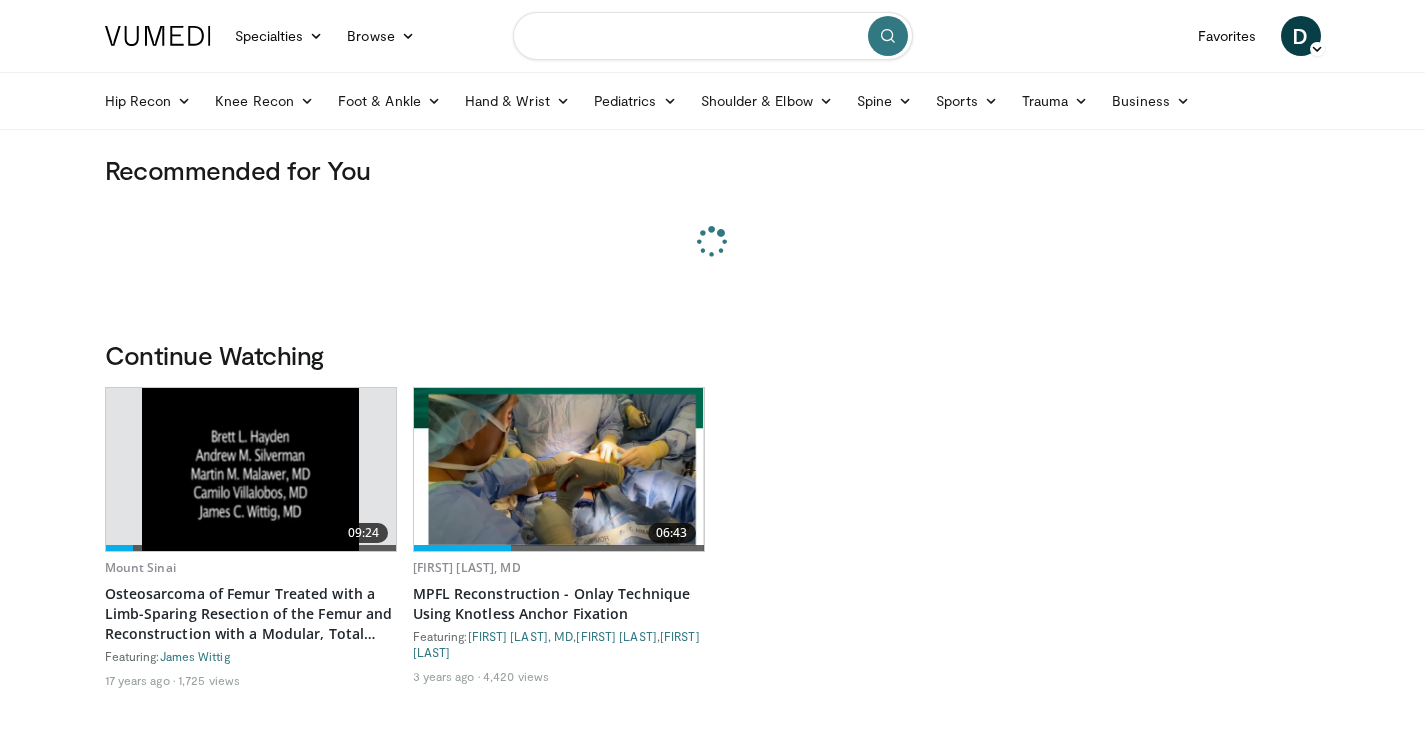 click at bounding box center [713, 36] 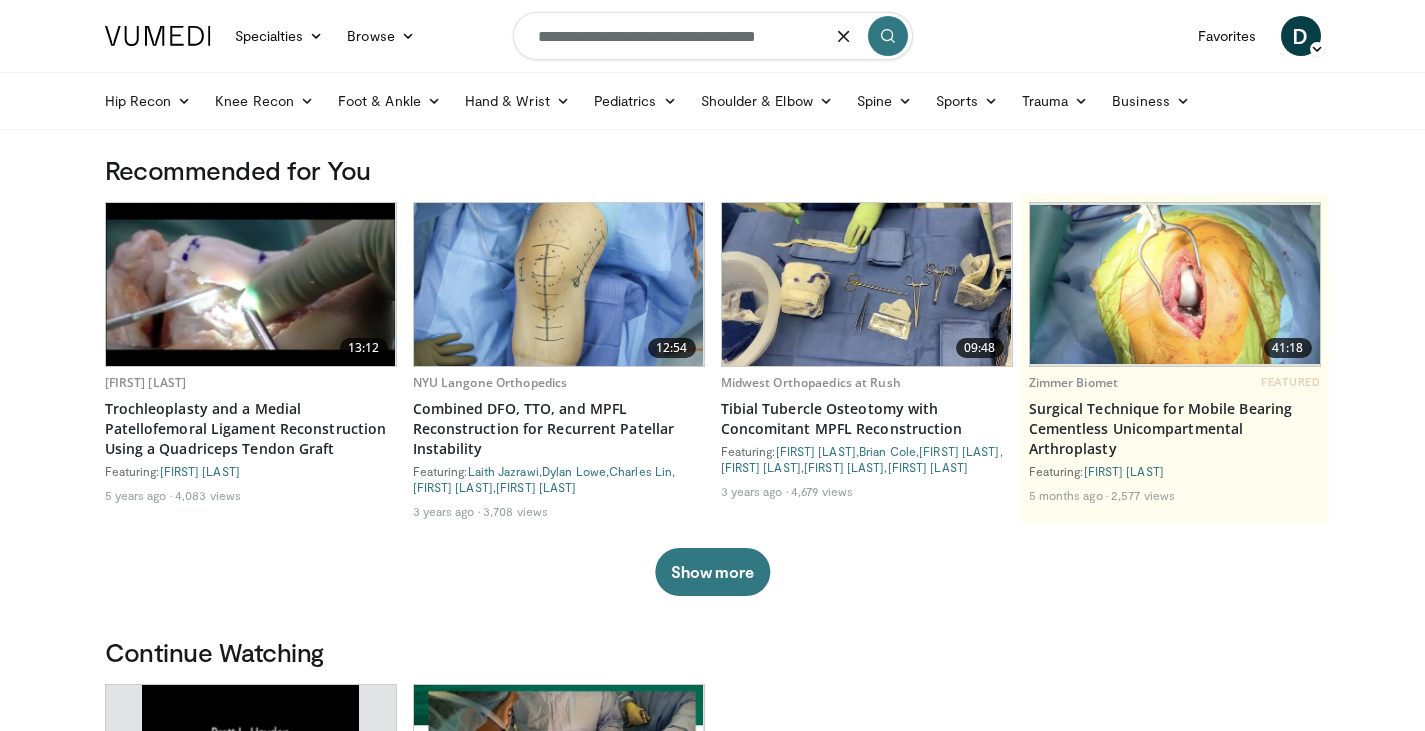 type on "**********" 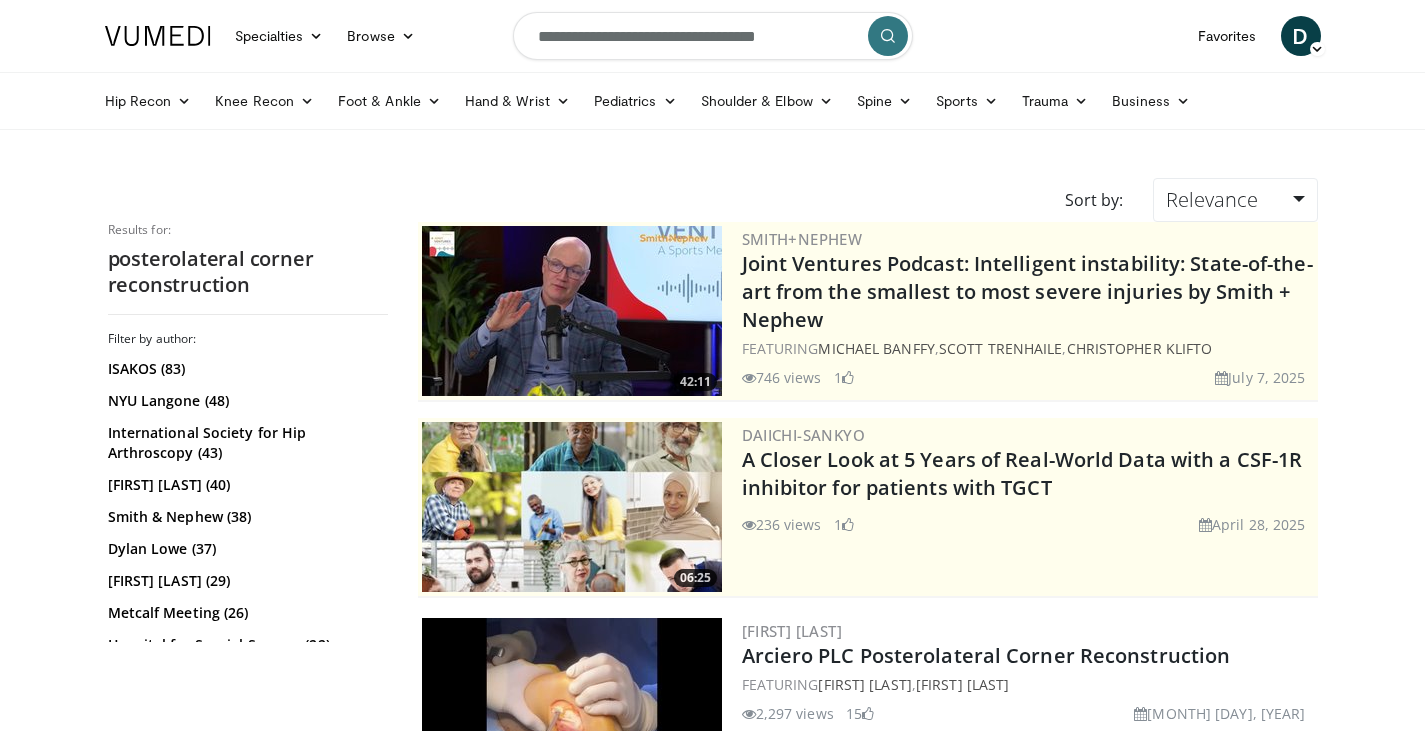 scroll, scrollTop: 0, scrollLeft: 0, axis: both 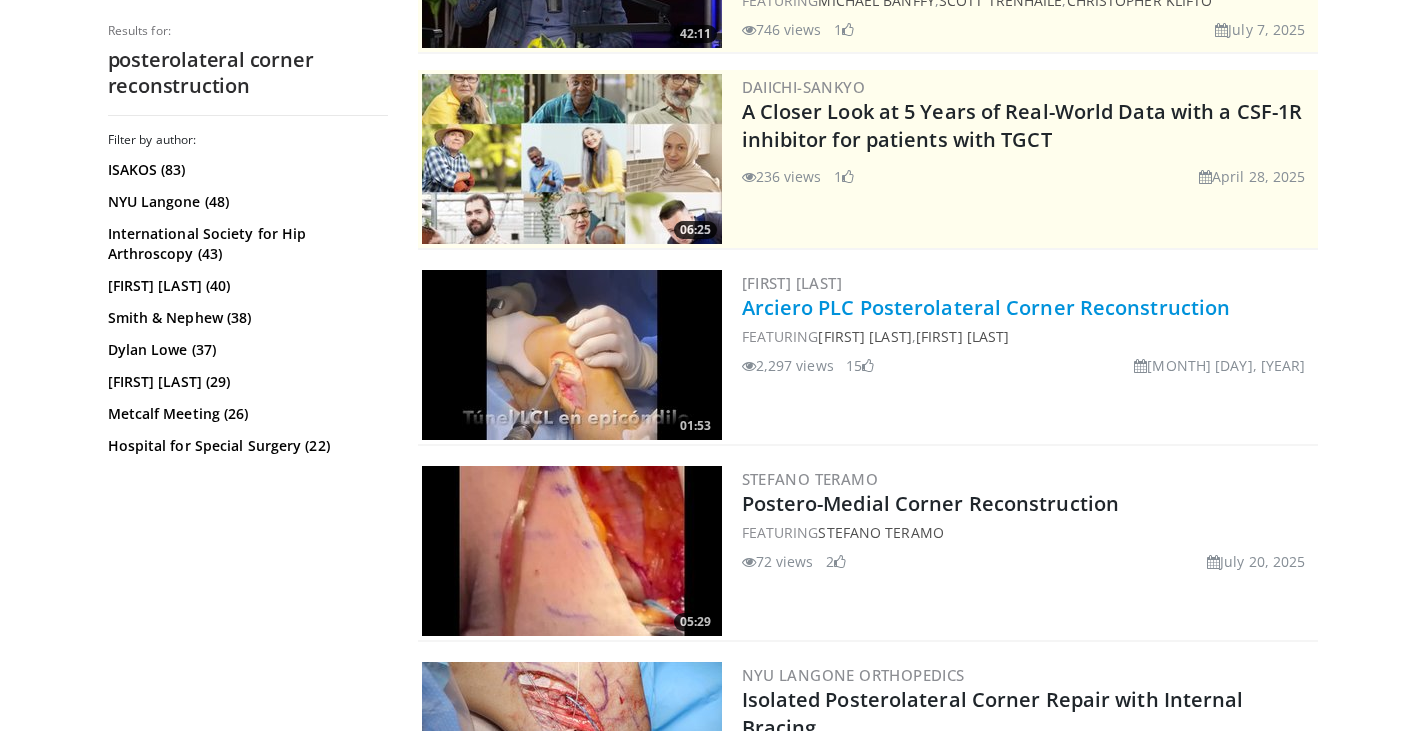 click on "Arciero PLC Posterolateral Corner Reconstruction" at bounding box center (986, 307) 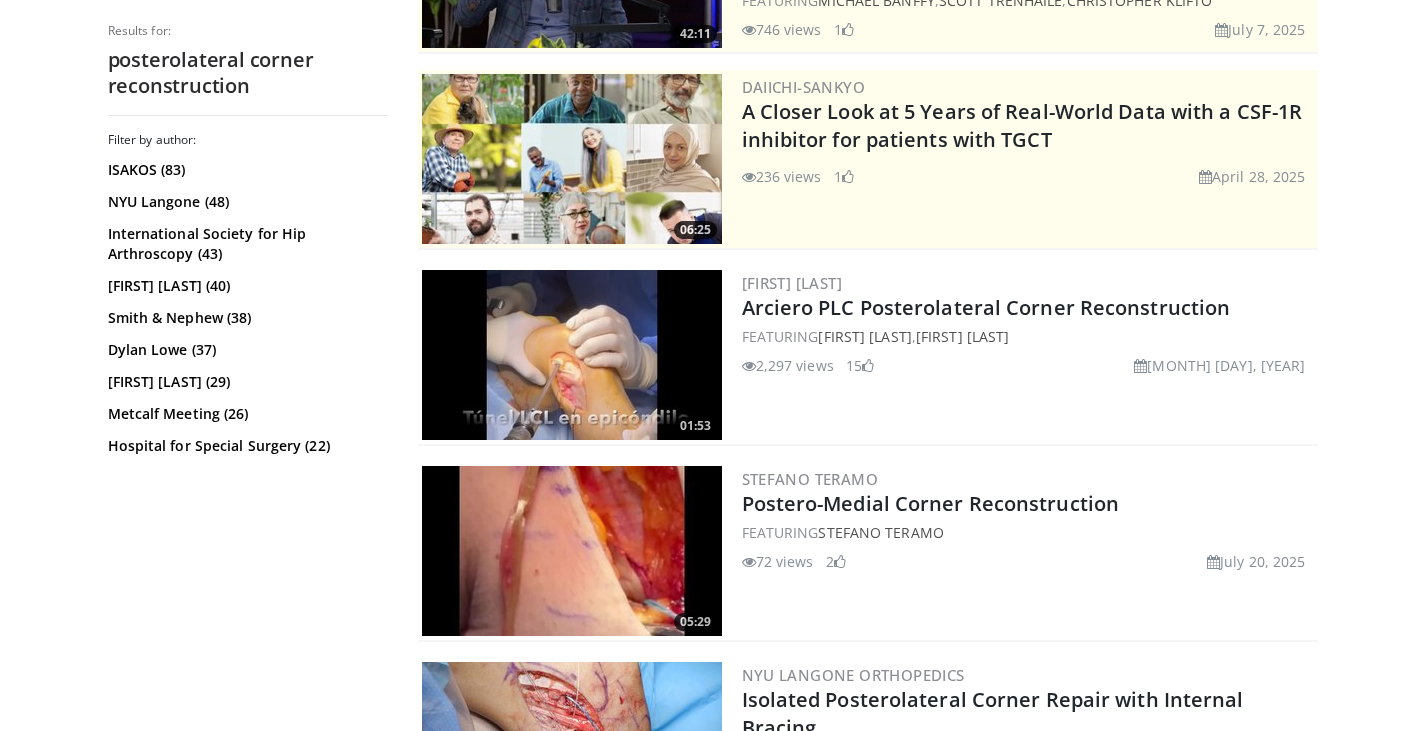 click on "Filter by author:
ISAKOS  (83)
NYU Langone (48)
International Society for Hip Arthroscopy (43)
[FIRST] [LAST] (40)
Smith & Nephew (38)
[FIRST] [LAST] (37)
[FIRST] [LAST] (29)
Metcalf Meeting (26)
Hospital for Special Surgery (22)
Cincinnati Sports Medicine (22)
FORE  (21)
Johnson & Johnson (21)
Stryker . (18)
San Diego Institute (17)
[FIRST] [LAST] (14)" at bounding box center [248, 424] 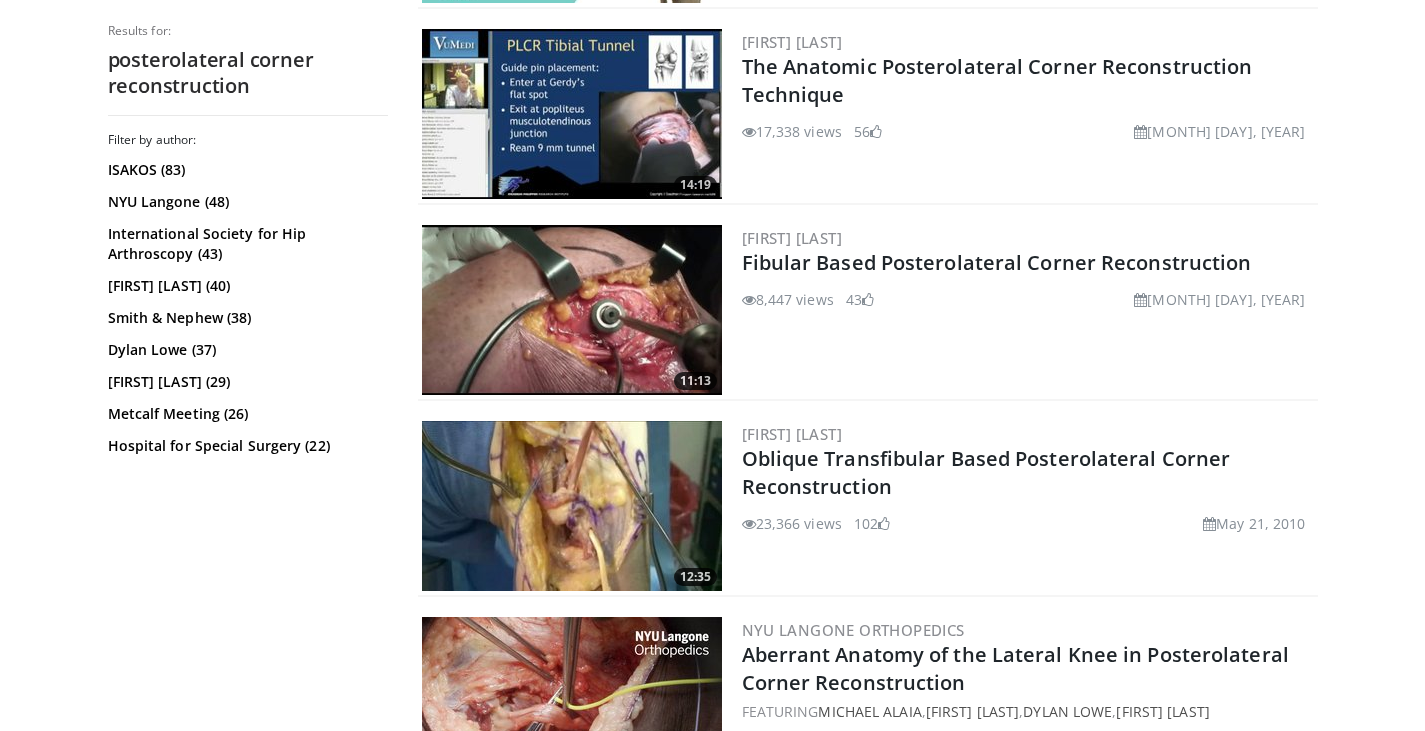 scroll, scrollTop: 1966, scrollLeft: 0, axis: vertical 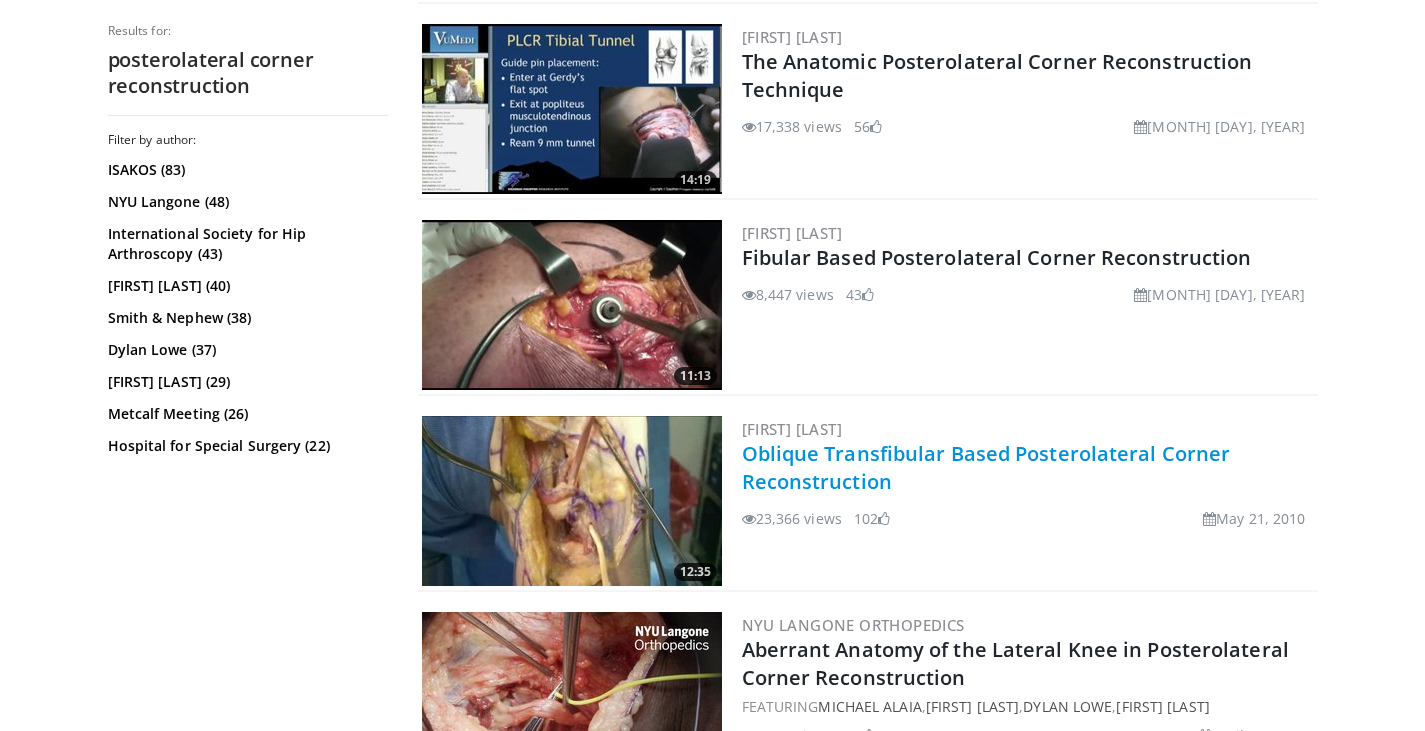 click on "Oblique Transfibular Based Posterolateral Corner Reconstruction" at bounding box center [986, 467] 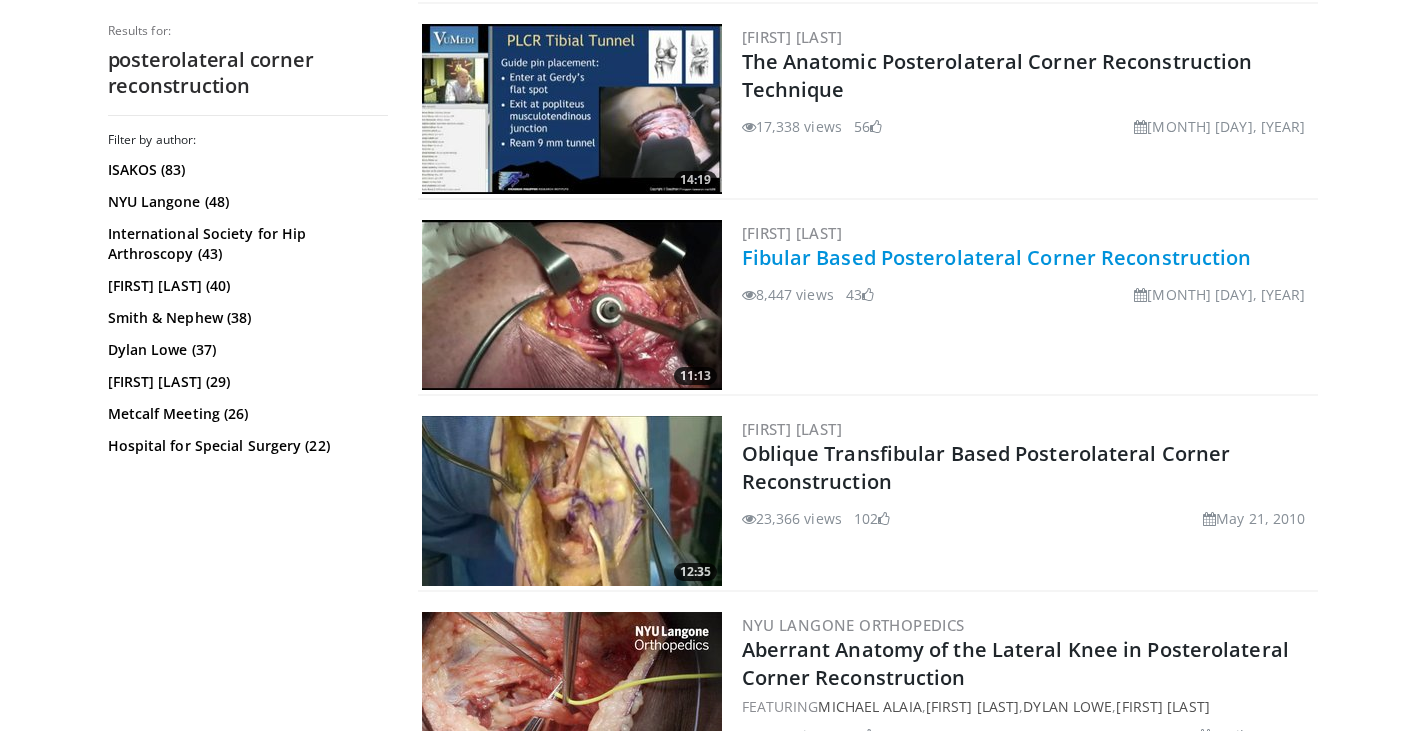 click on "Fibular Based Posterolateral Corner Reconstruction" at bounding box center (997, 257) 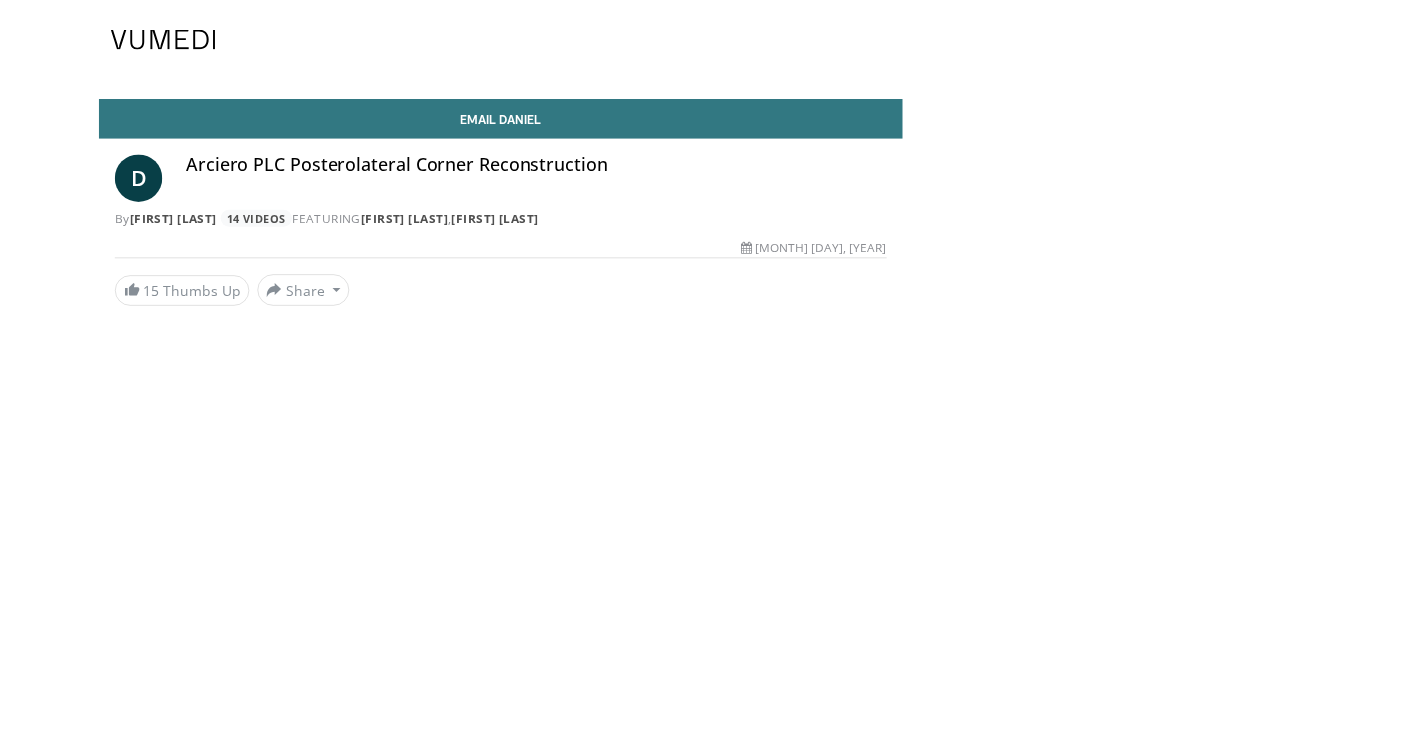 scroll, scrollTop: 0, scrollLeft: 0, axis: both 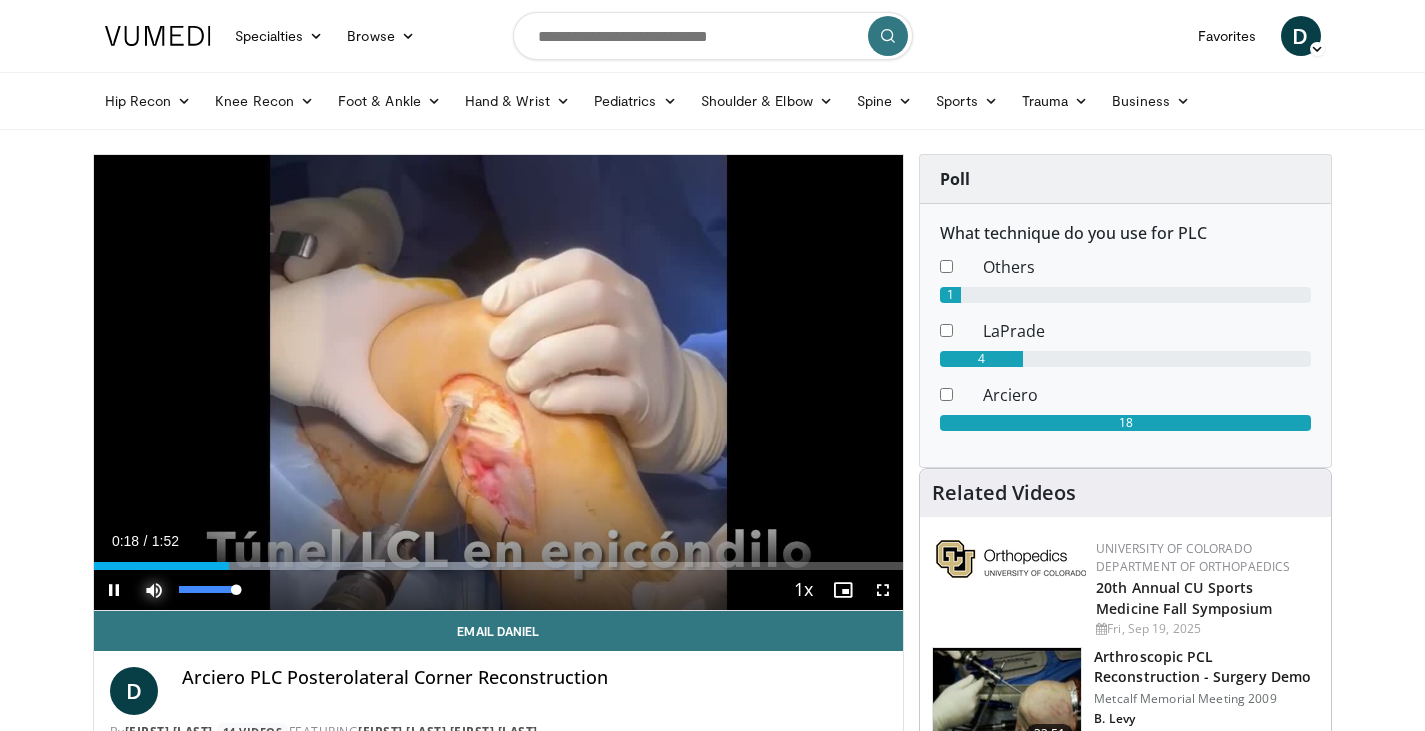 click at bounding box center (154, 590) 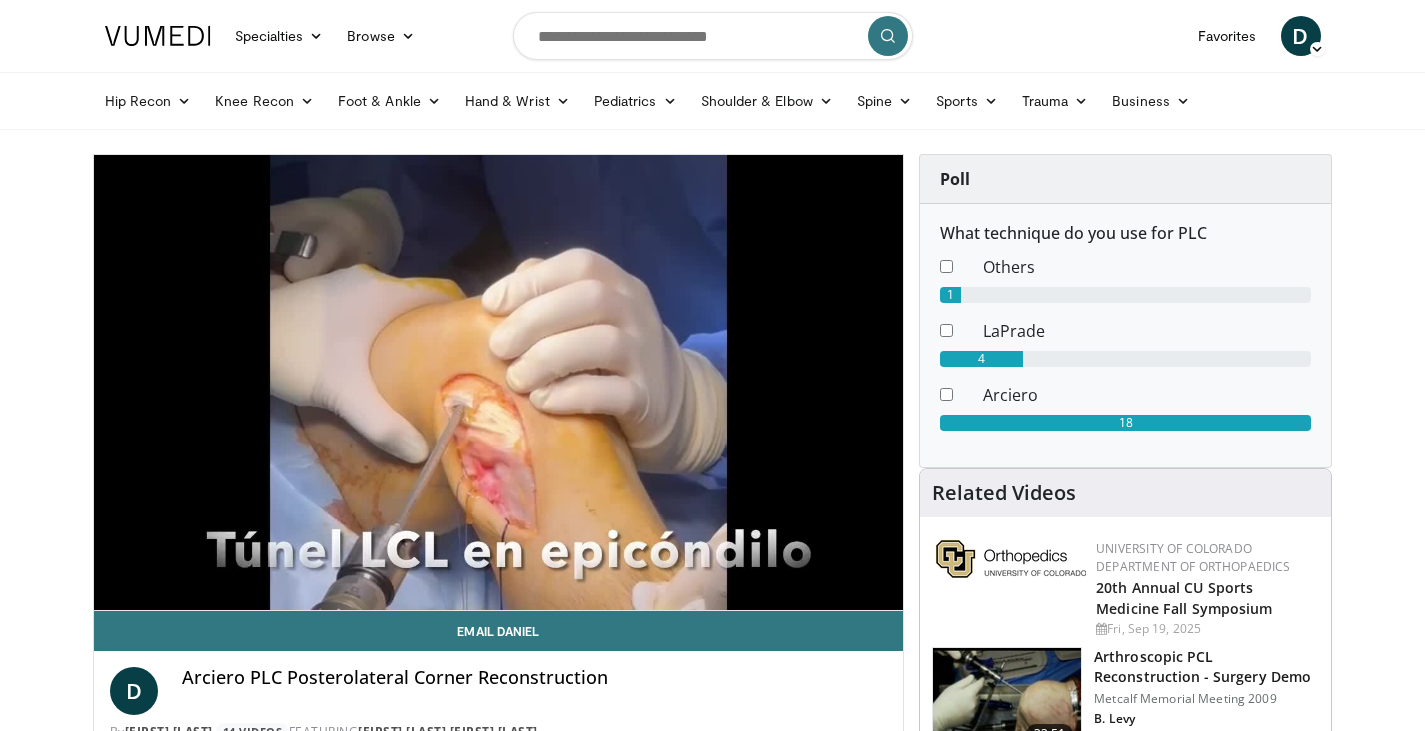 click on "10 seconds
Tap to unmute" at bounding box center [499, 382] 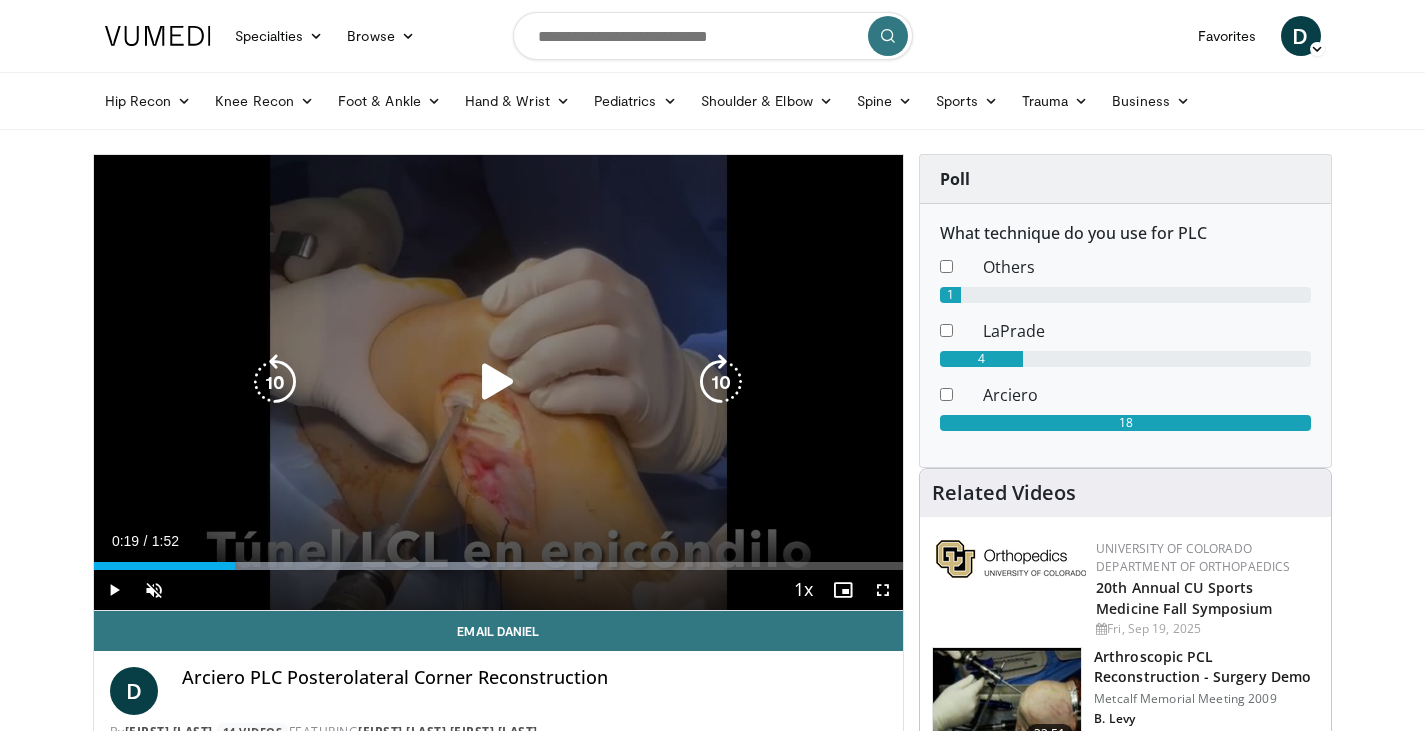 click at bounding box center (498, 382) 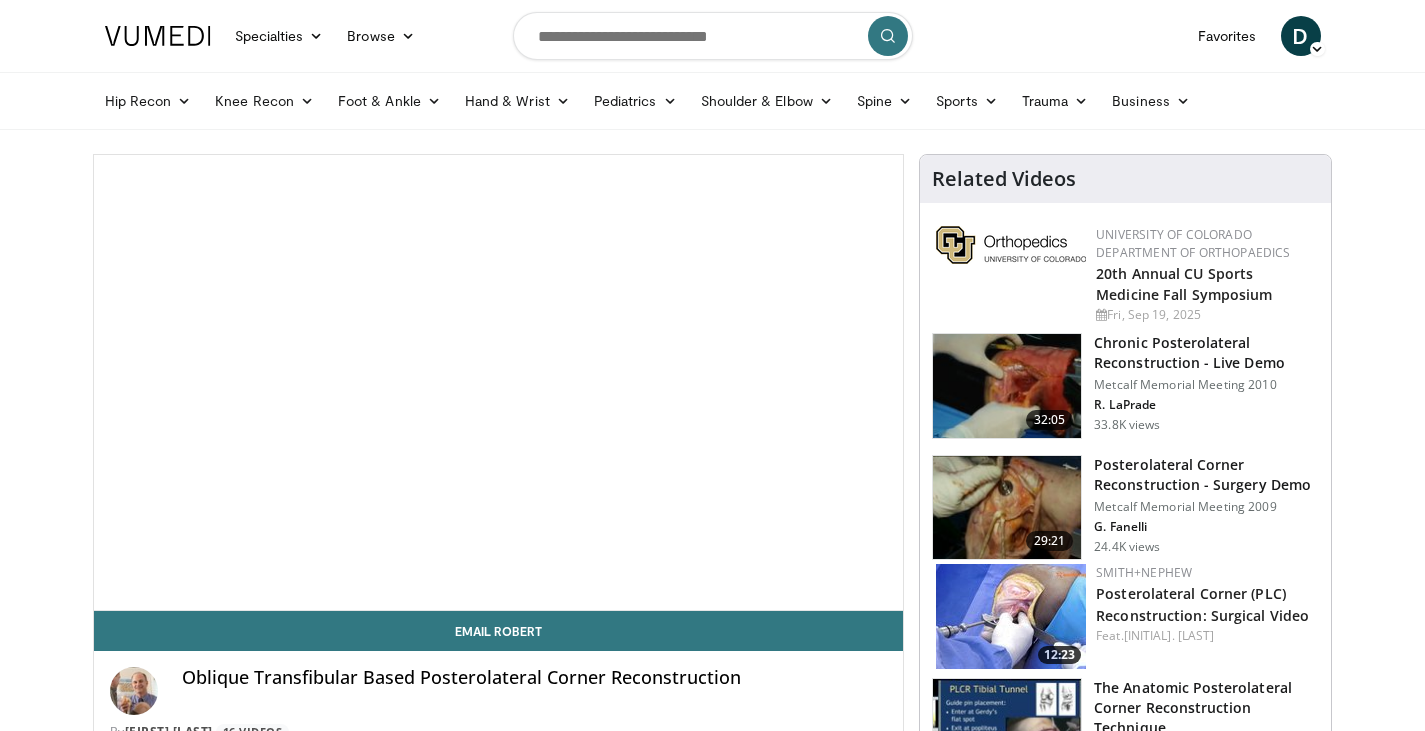 scroll, scrollTop: 0, scrollLeft: 0, axis: both 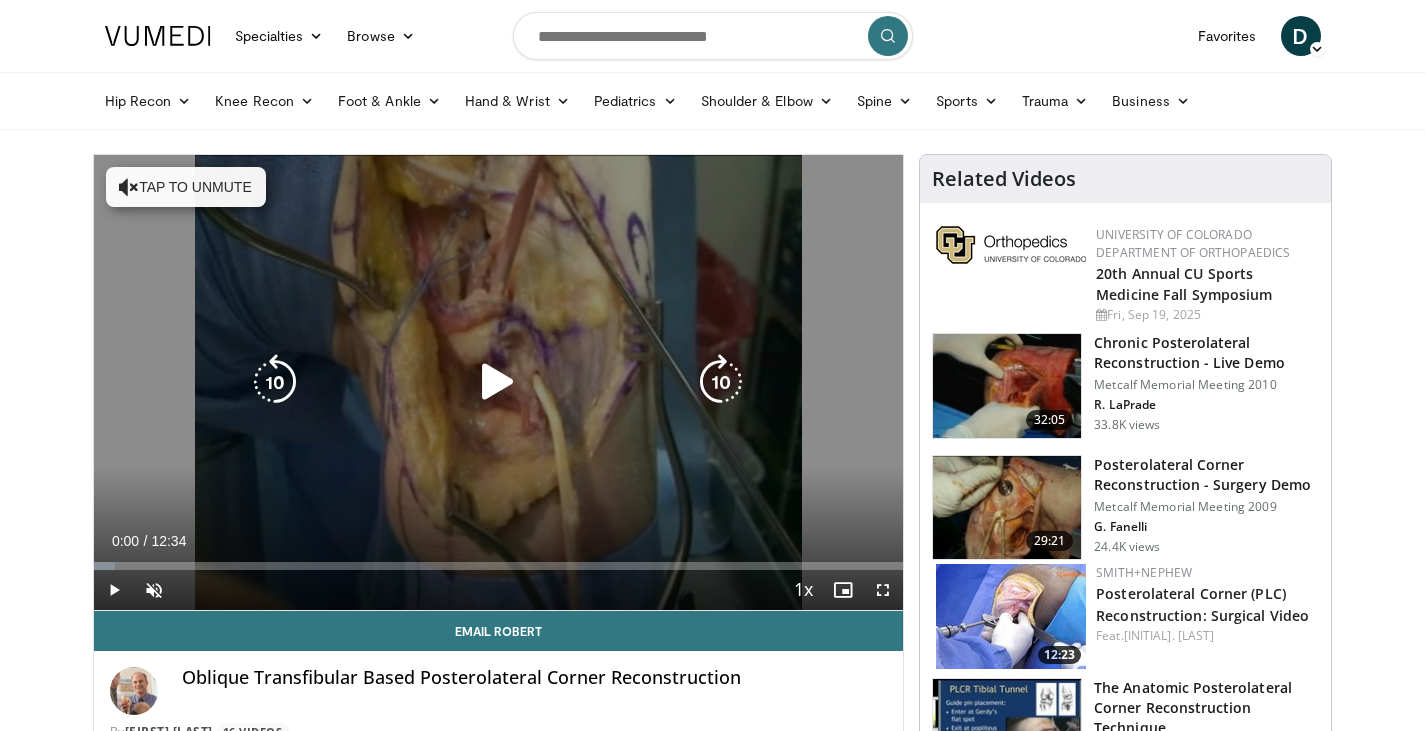 click on "Tap to unmute" at bounding box center [186, 187] 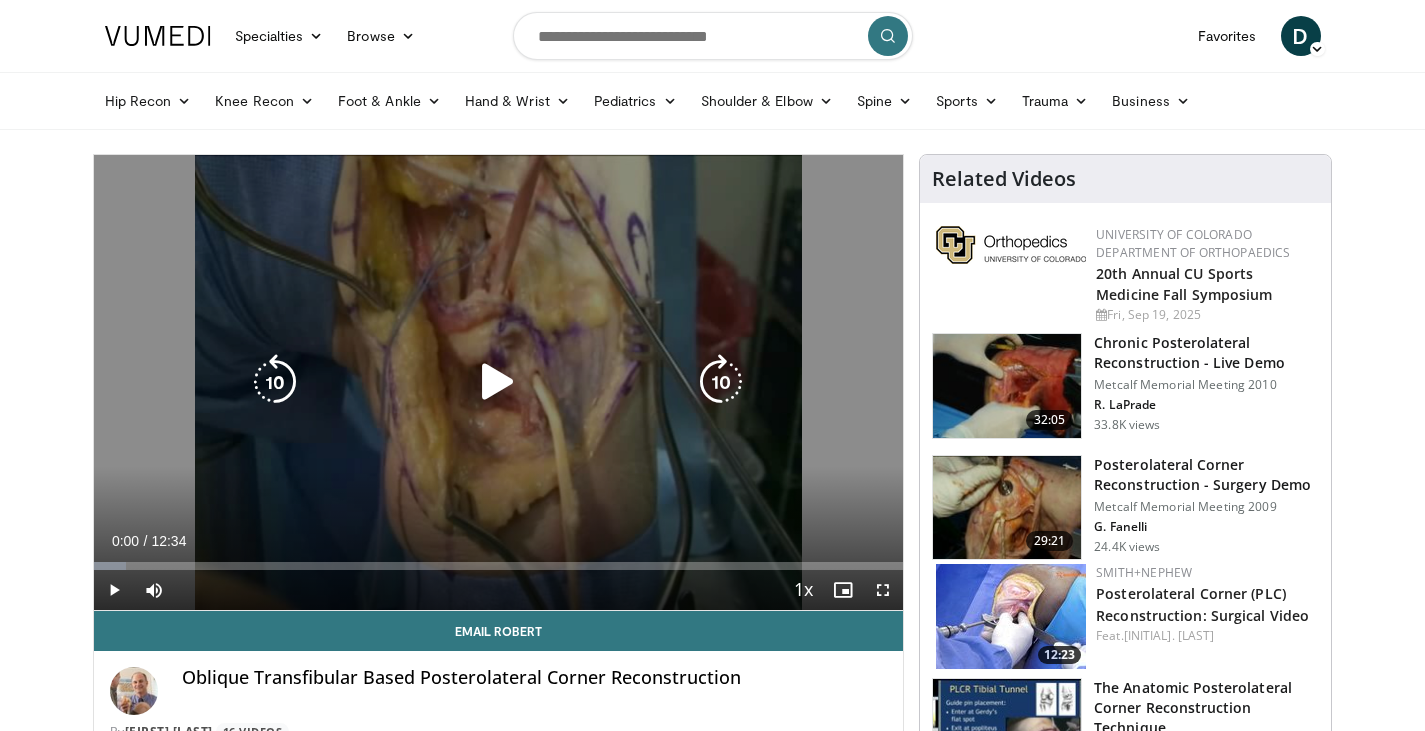 click at bounding box center (498, 382) 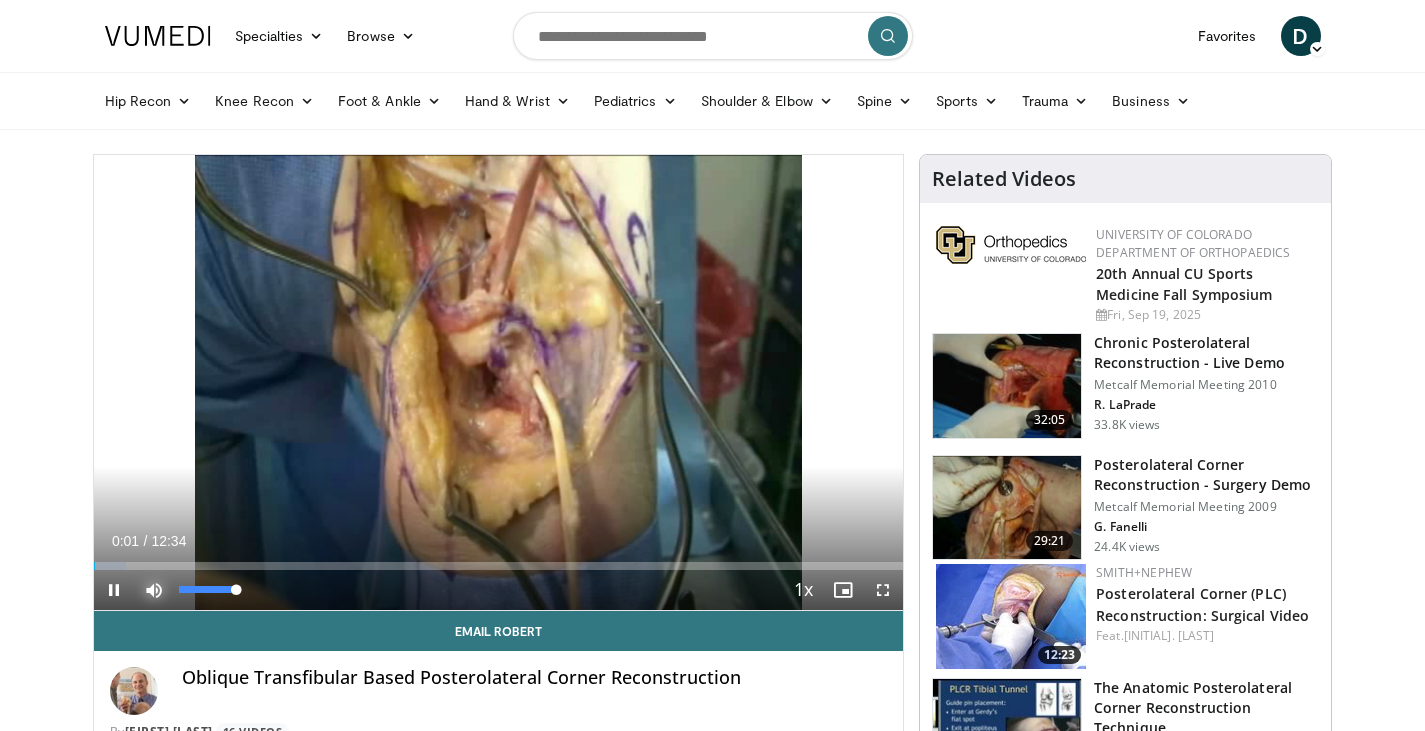 click at bounding box center (154, 590) 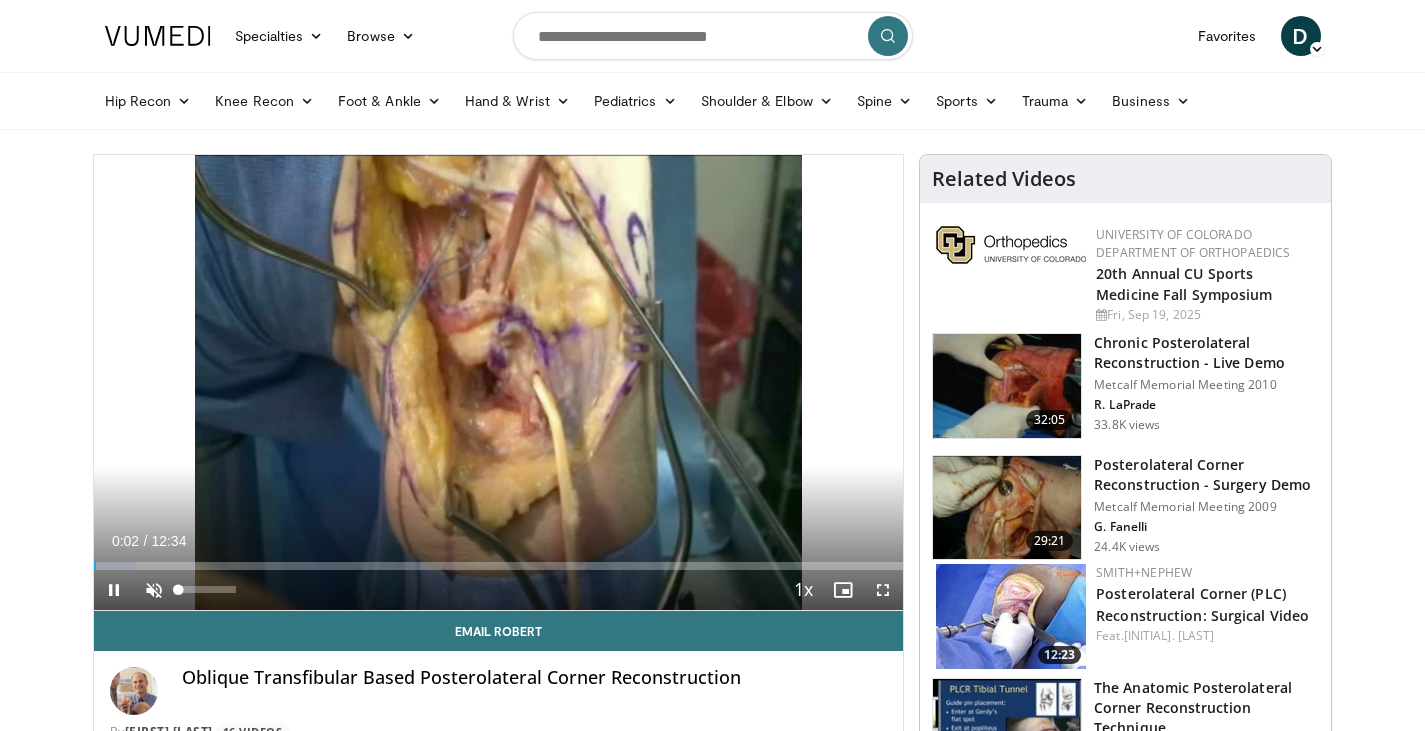 click on "**********" at bounding box center [499, 383] 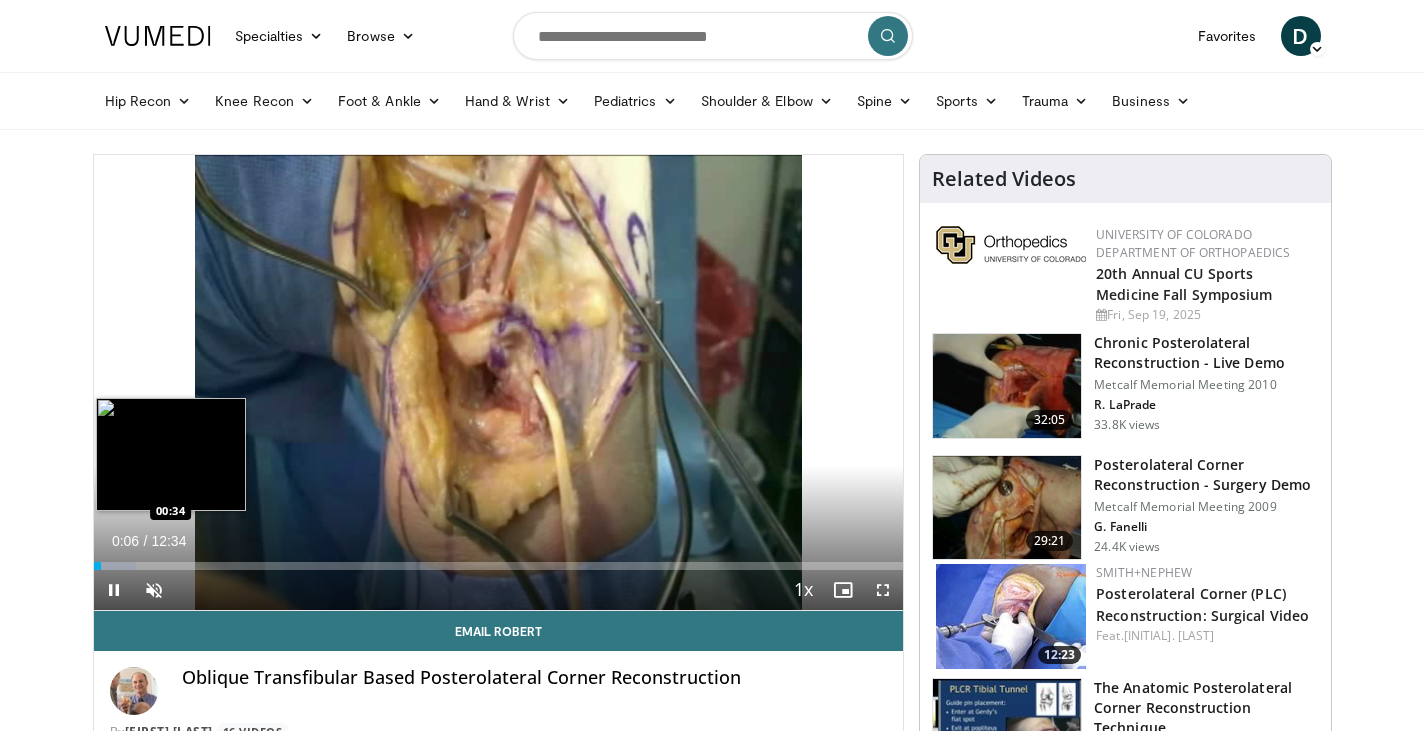click at bounding box center [115, 566] 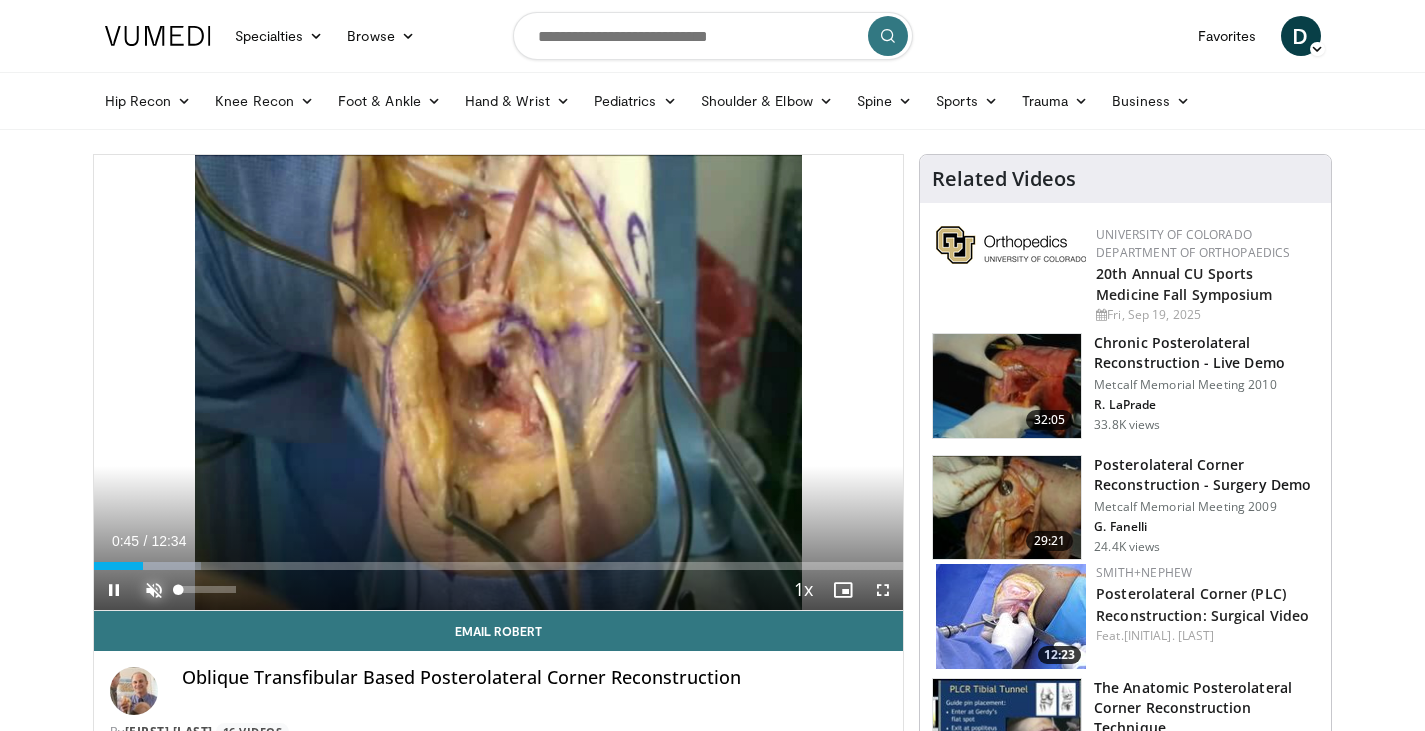 click at bounding box center [154, 590] 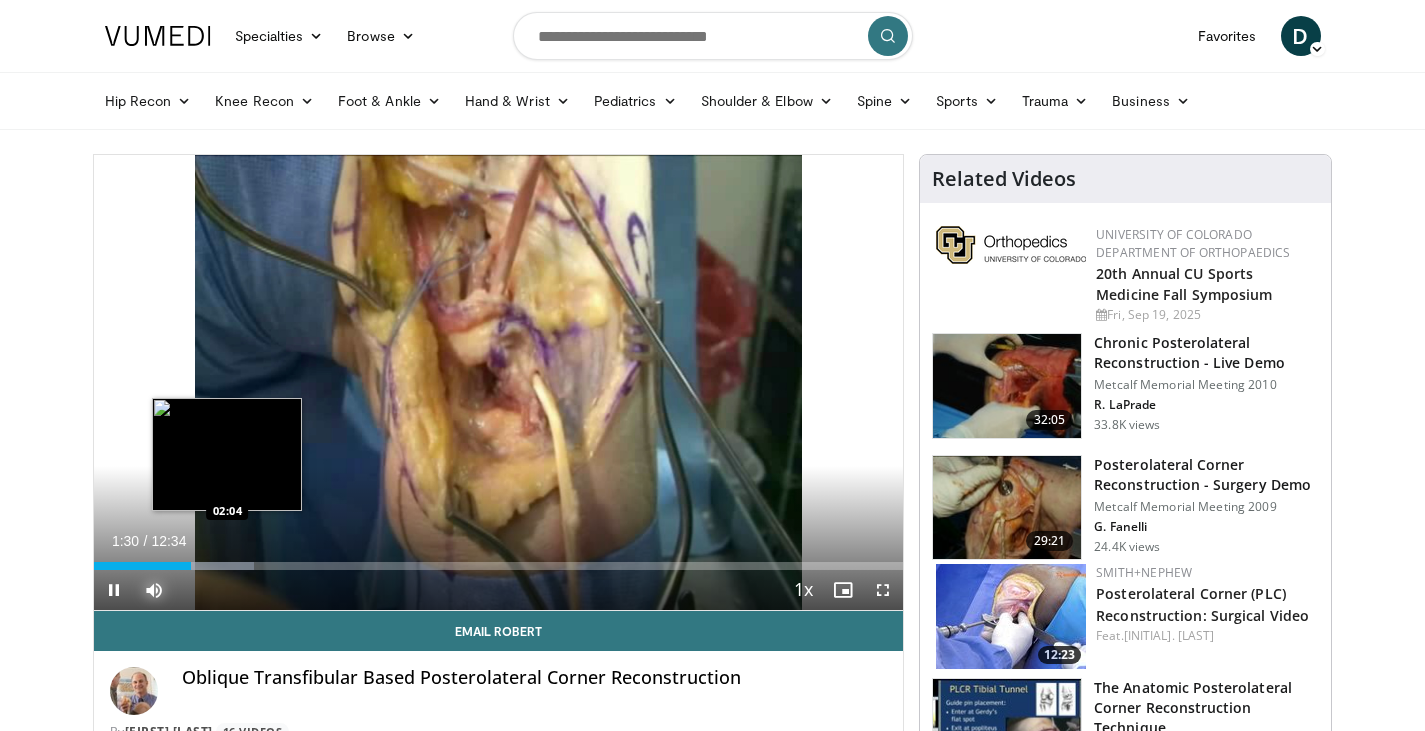 click on "Loaded :  19.85% 01:30 02:04" at bounding box center [499, 566] 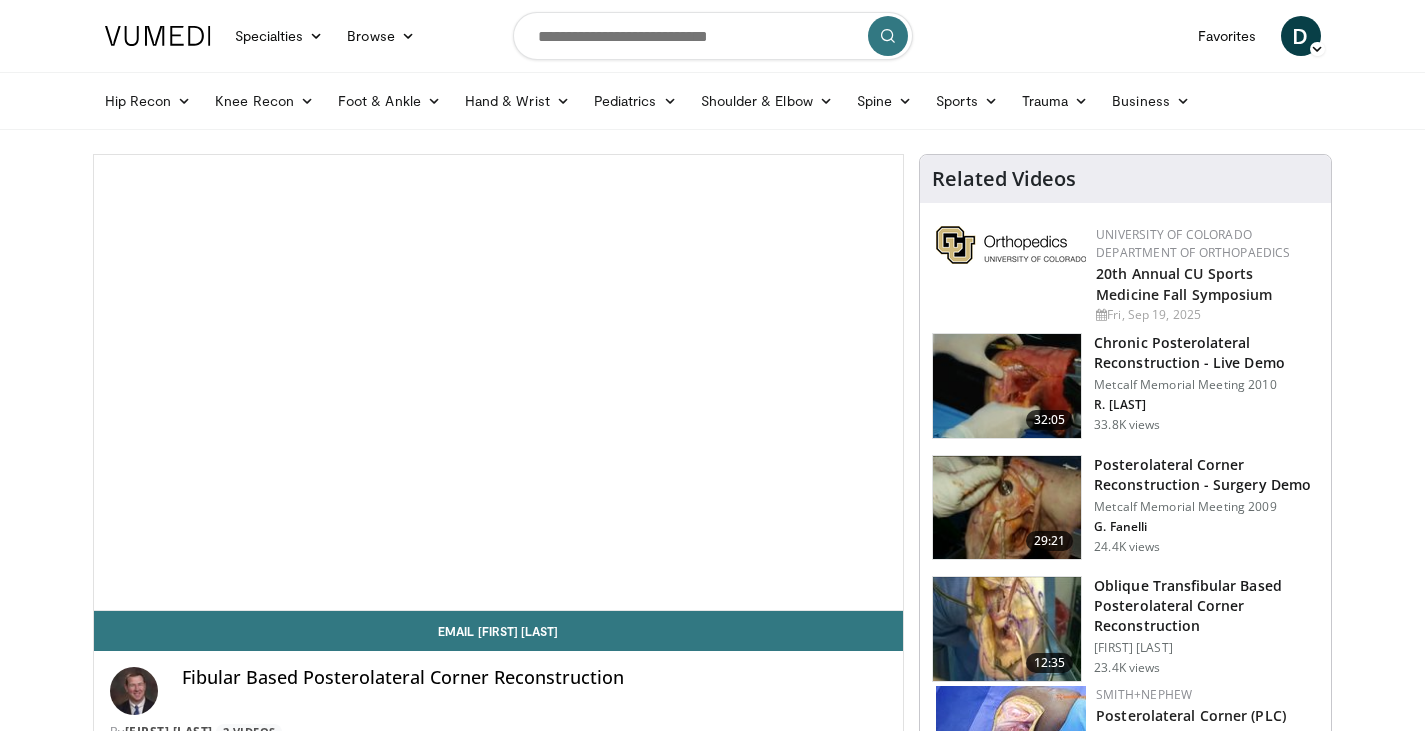 scroll, scrollTop: 0, scrollLeft: 0, axis: both 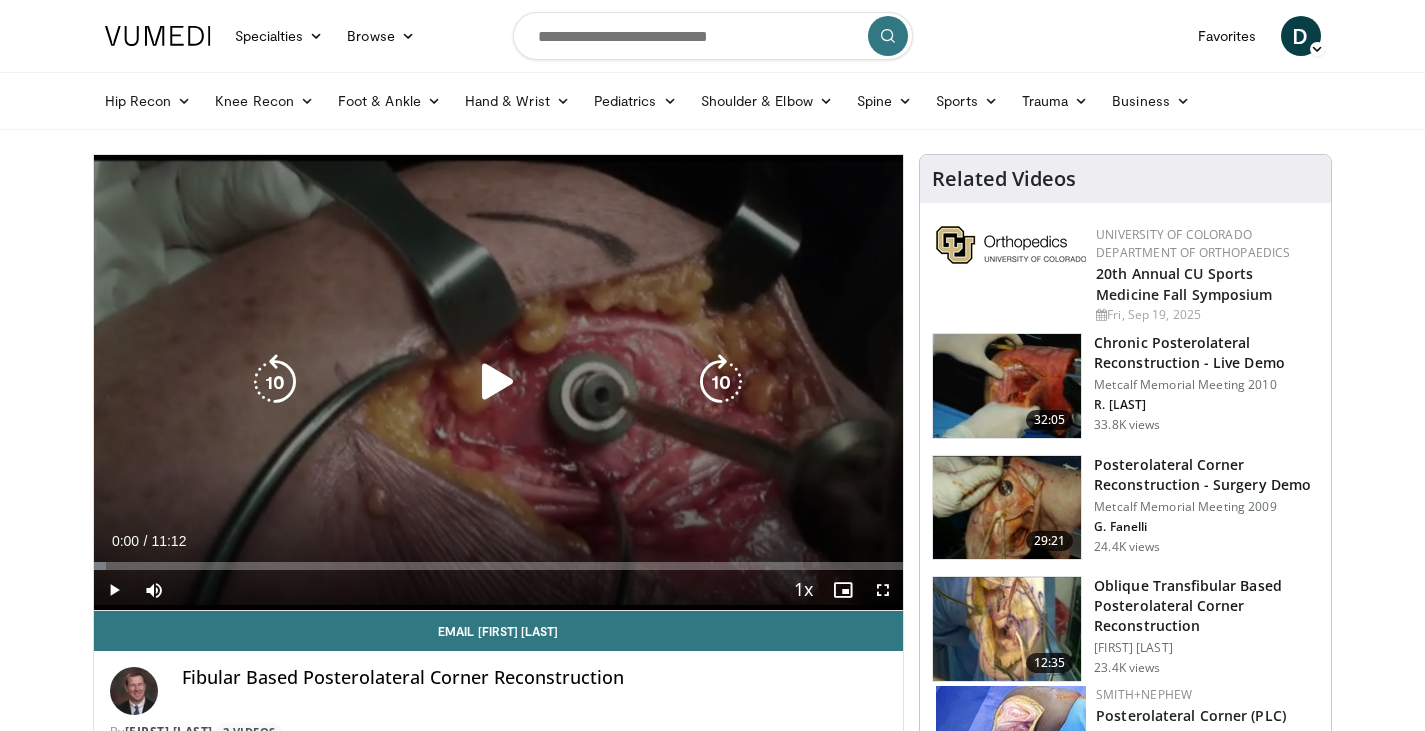 click at bounding box center (498, 382) 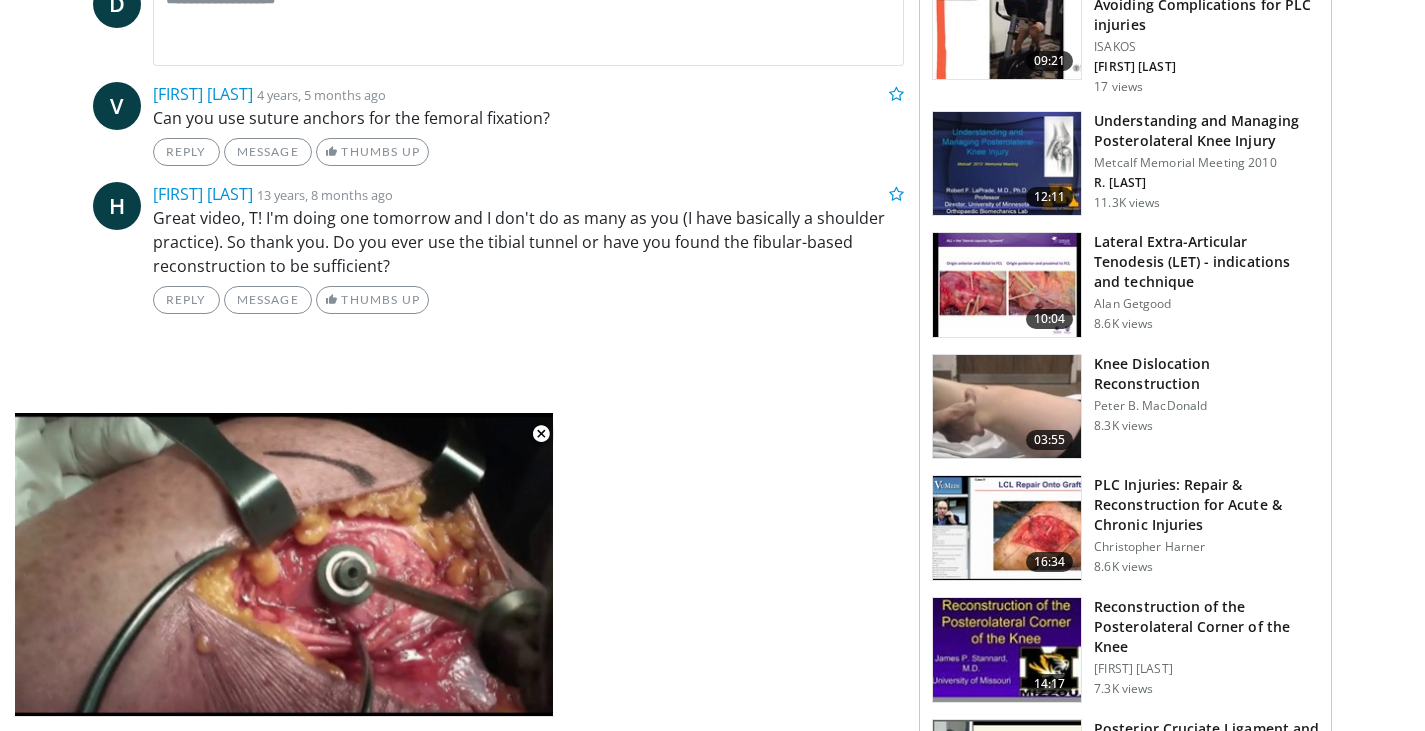 scroll, scrollTop: 950, scrollLeft: 0, axis: vertical 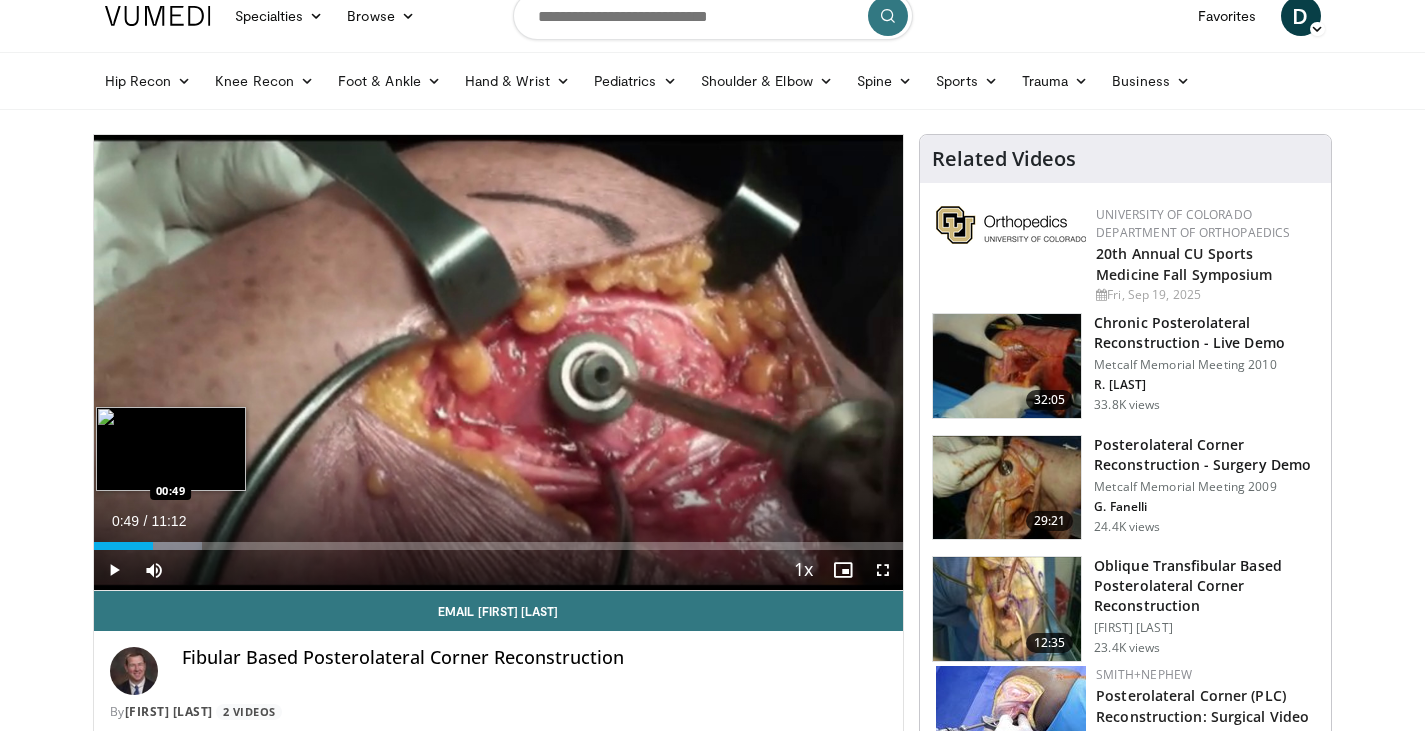click at bounding box center [148, 546] 